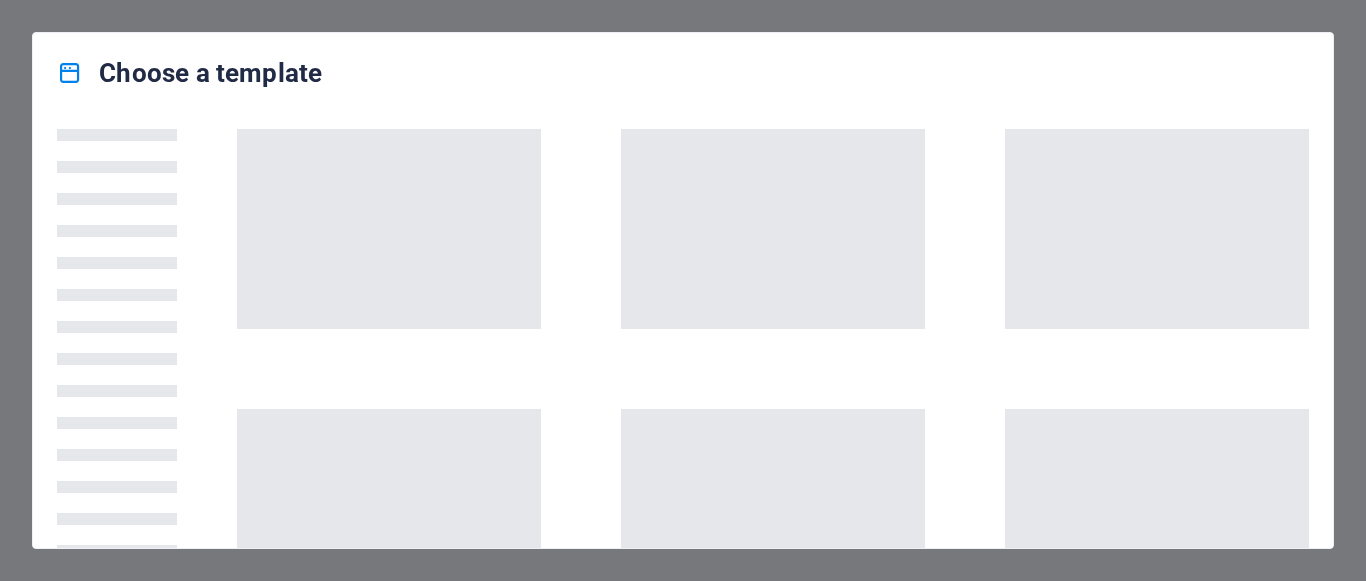 scroll, scrollTop: 0, scrollLeft: 0, axis: both 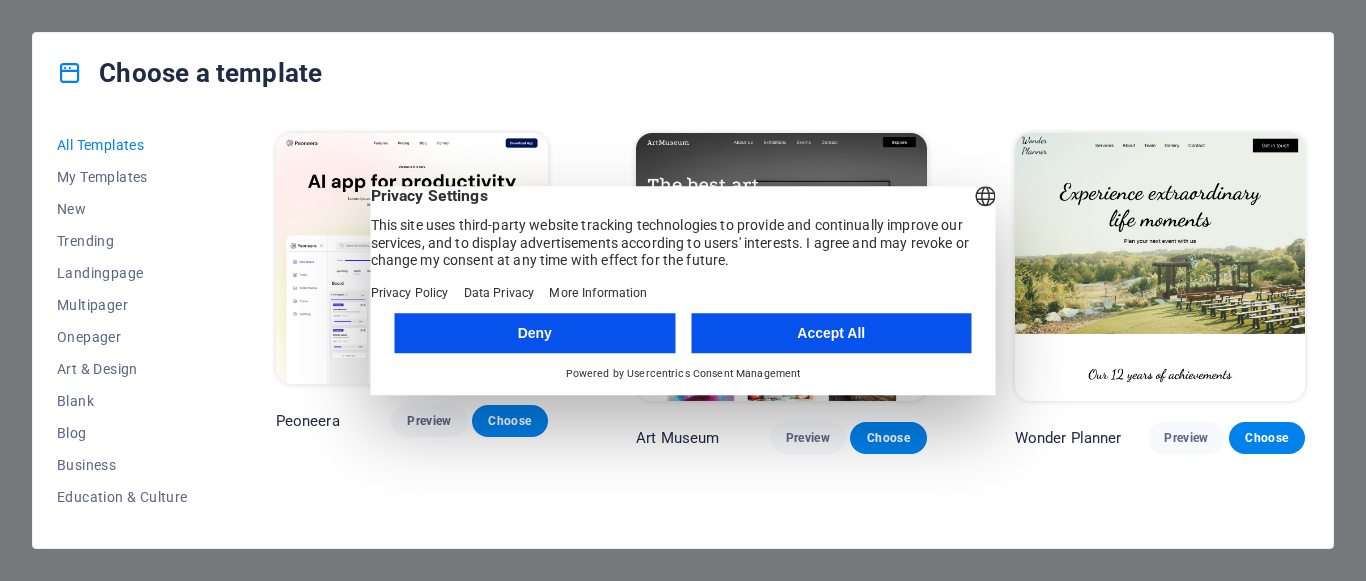 click on "Accept All" at bounding box center [831, 333] 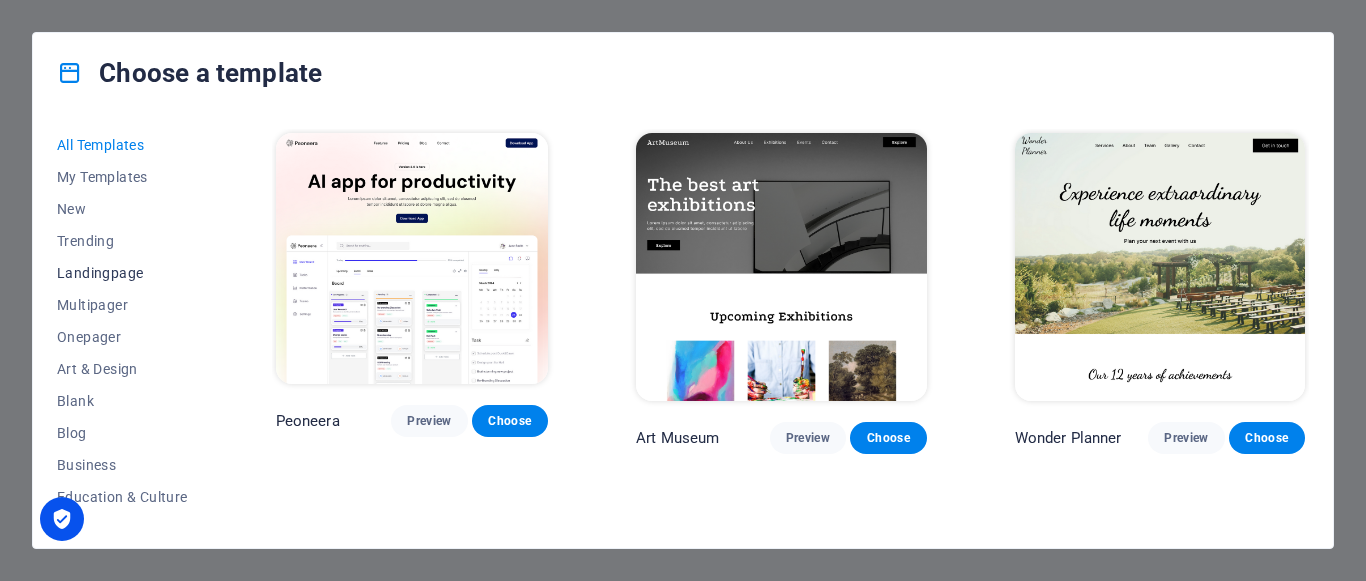 click on "Landingpage" at bounding box center [122, 273] 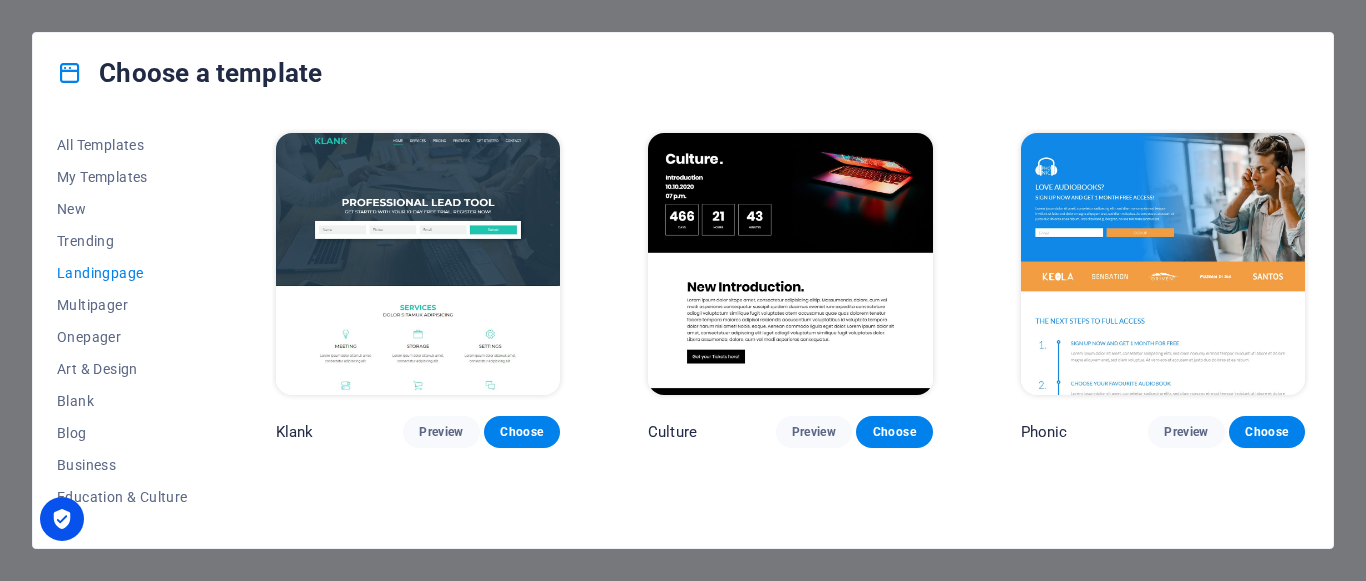 type 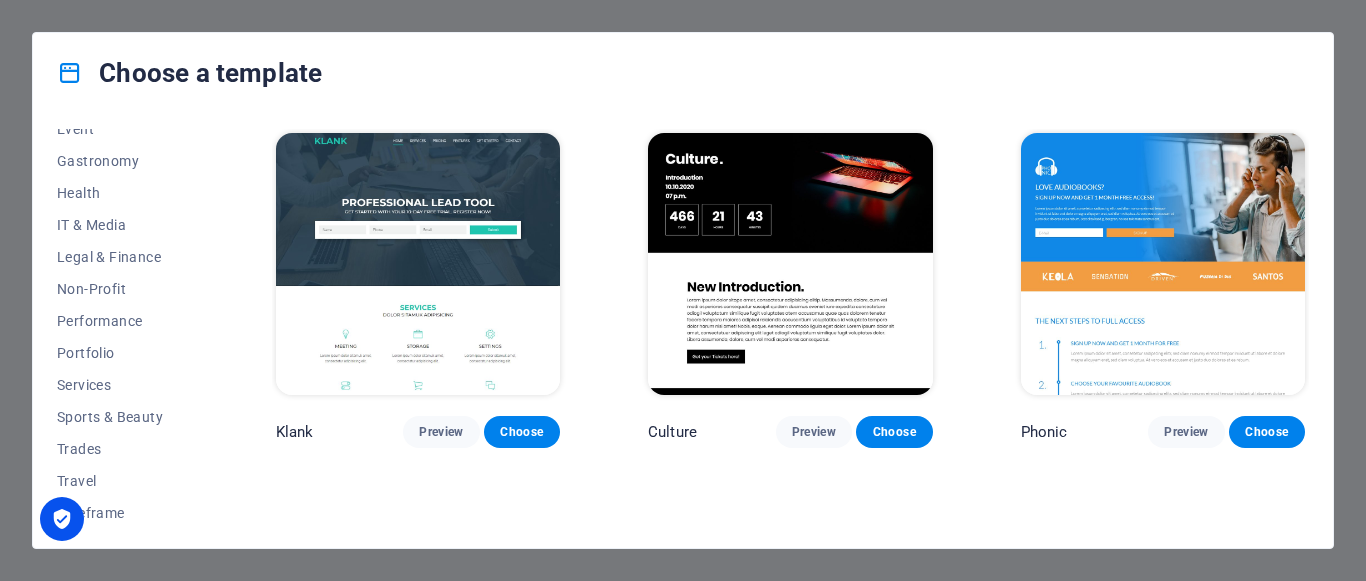 scroll, scrollTop: 405, scrollLeft: 0, axis: vertical 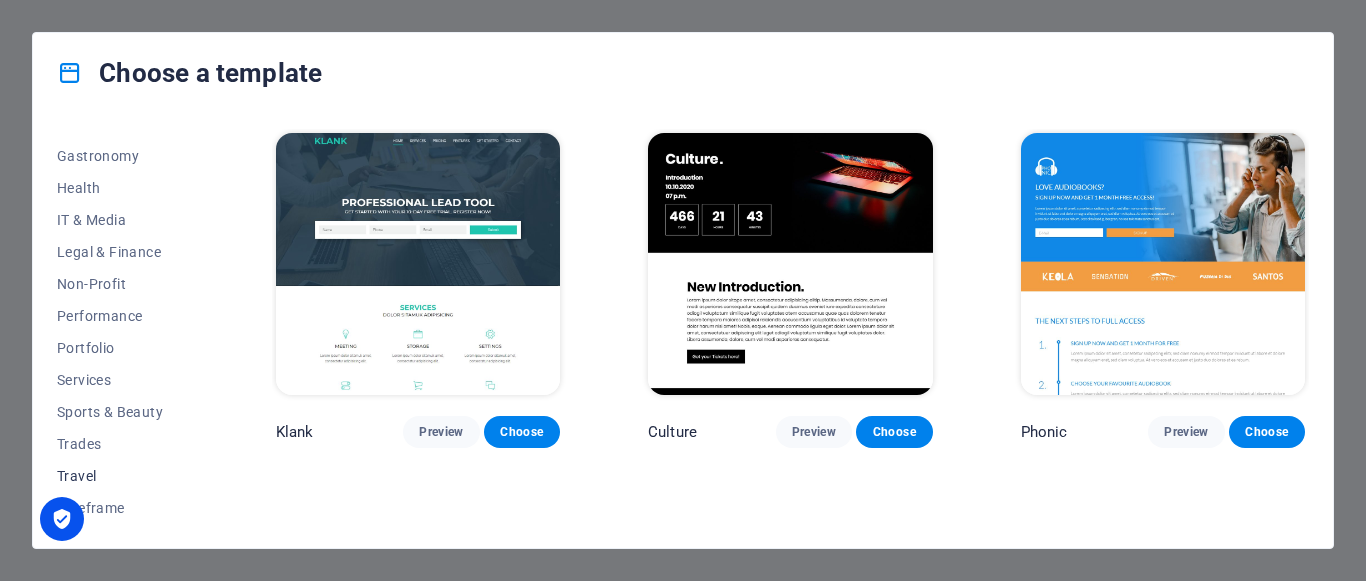 click on "Travel" at bounding box center (122, 476) 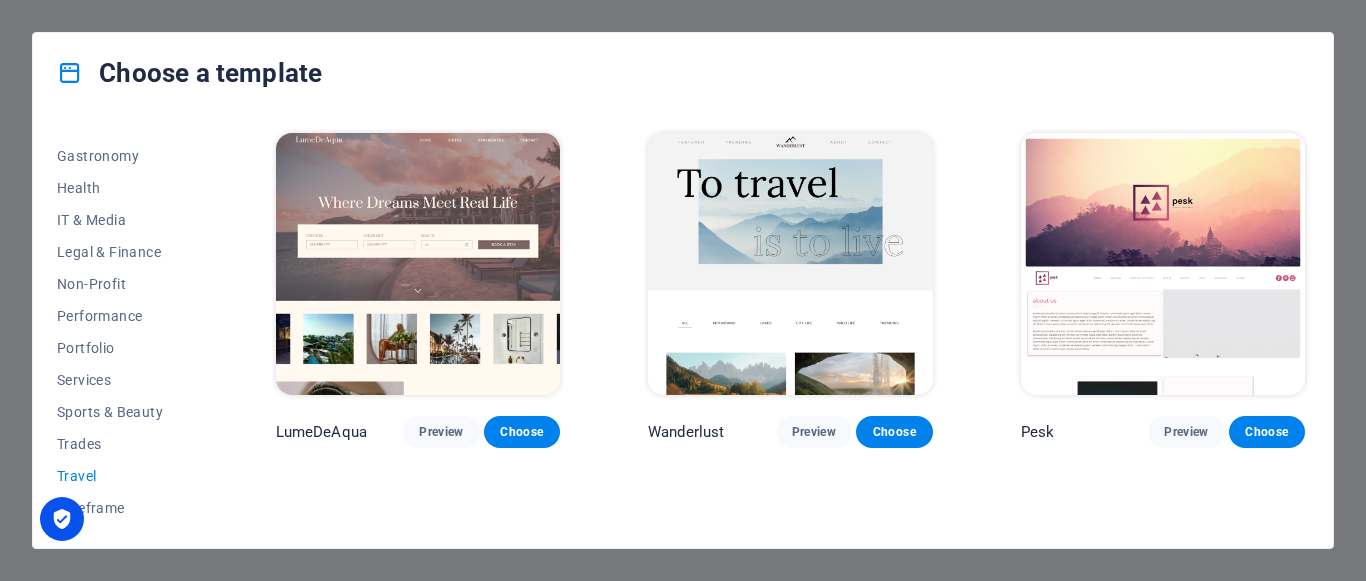 type 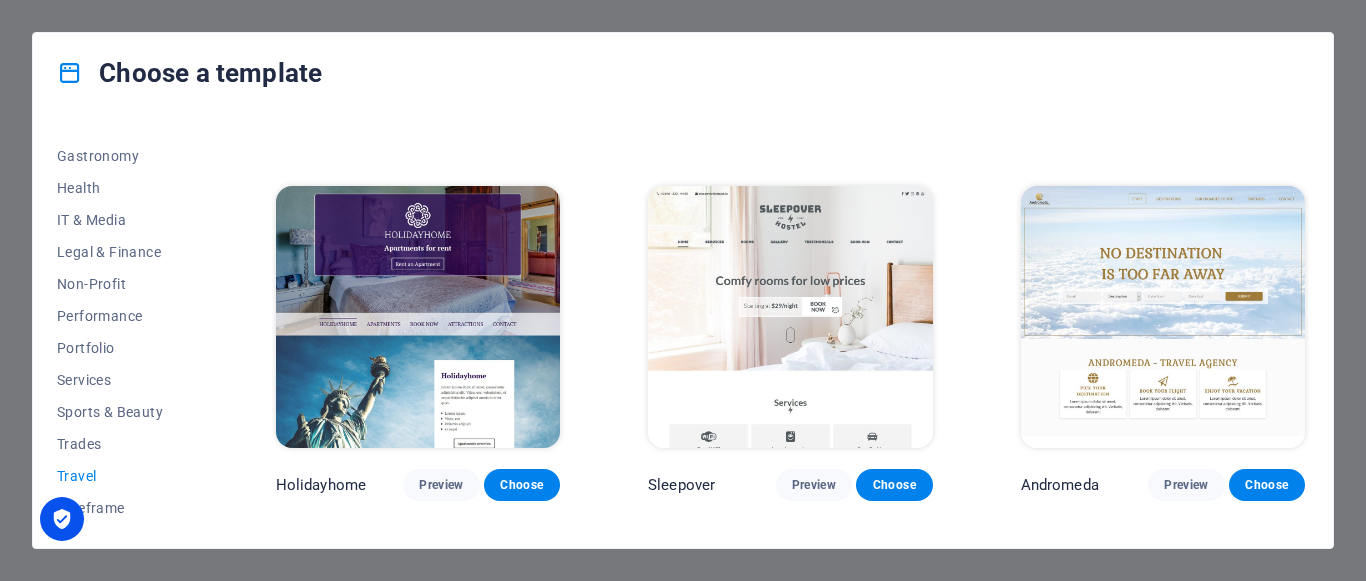 click on "All Templates My Templates New Trending Landingpage Multipager Onepager Art & Design Blank Blog Business Education & Culture Event Gastronomy Health IT & Media Legal & Finance Non-Profit Performance Portfolio Services Sports & Beauty Trades Travel Wireframe LumeDeAqua Preview Choose Wanderlust Preview Choose Pesk Preview Choose Holidayhome Preview Choose Sleepover Preview Choose Andromeda Preview Choose Hotel Royal Preview Choose" at bounding box center [683, 330] 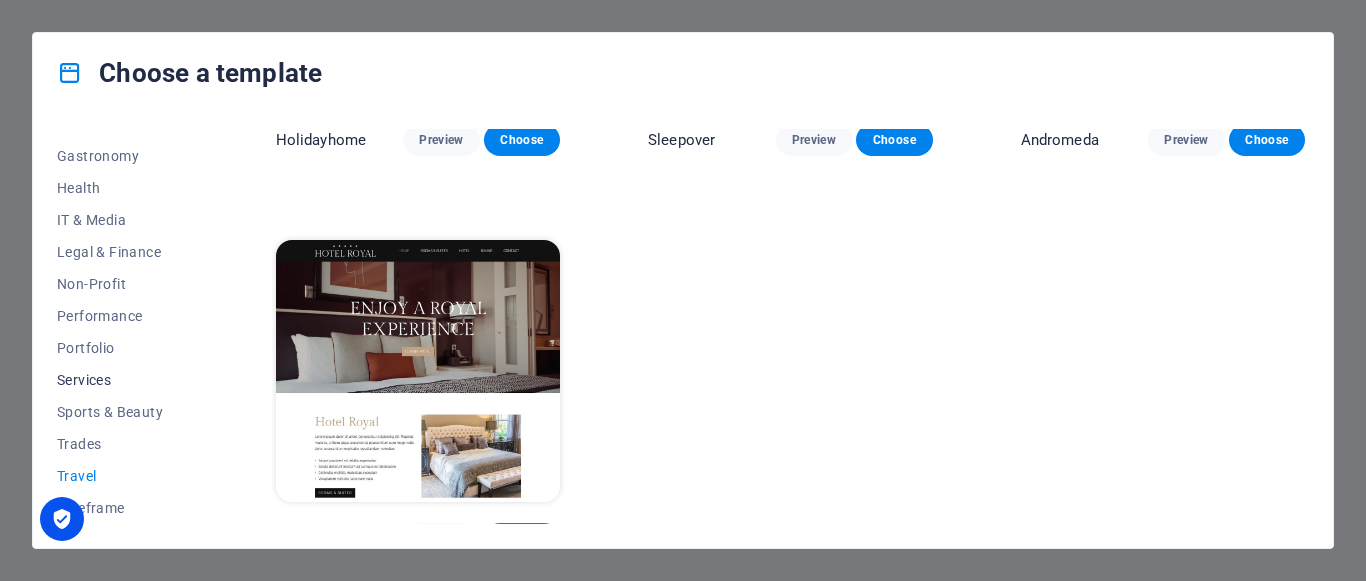 click on "Services" at bounding box center [122, 380] 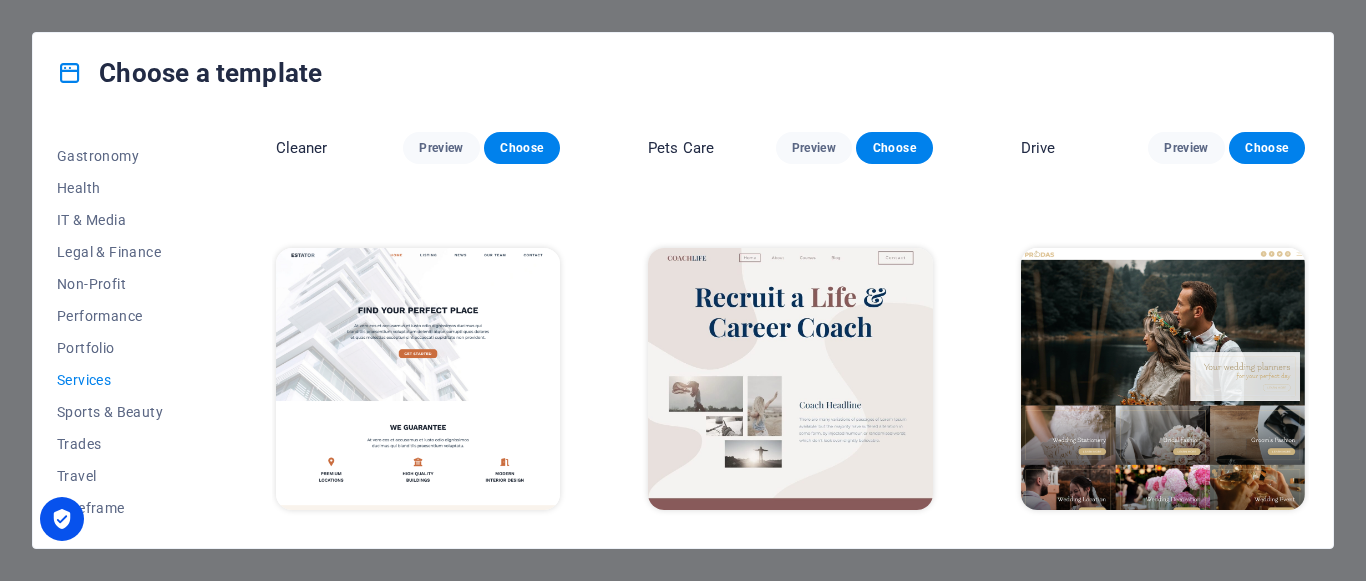 scroll, scrollTop: 691, scrollLeft: 0, axis: vertical 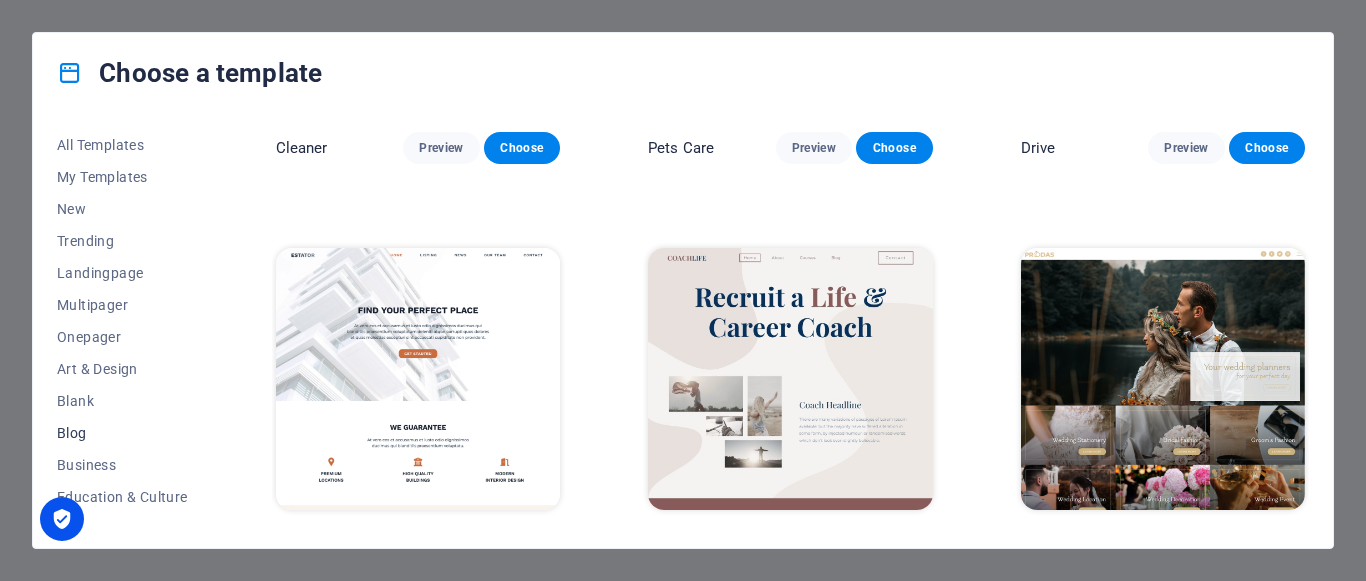 click on "Blog" at bounding box center [122, 433] 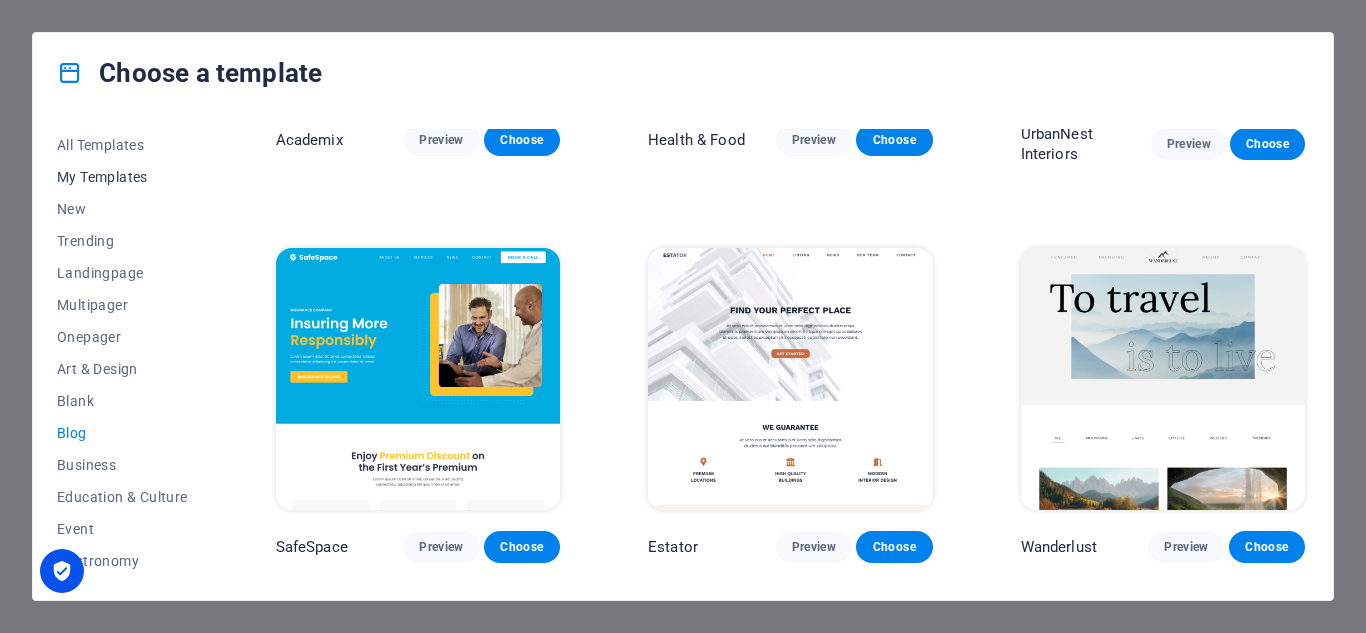 click on "My Templates" at bounding box center (122, 177) 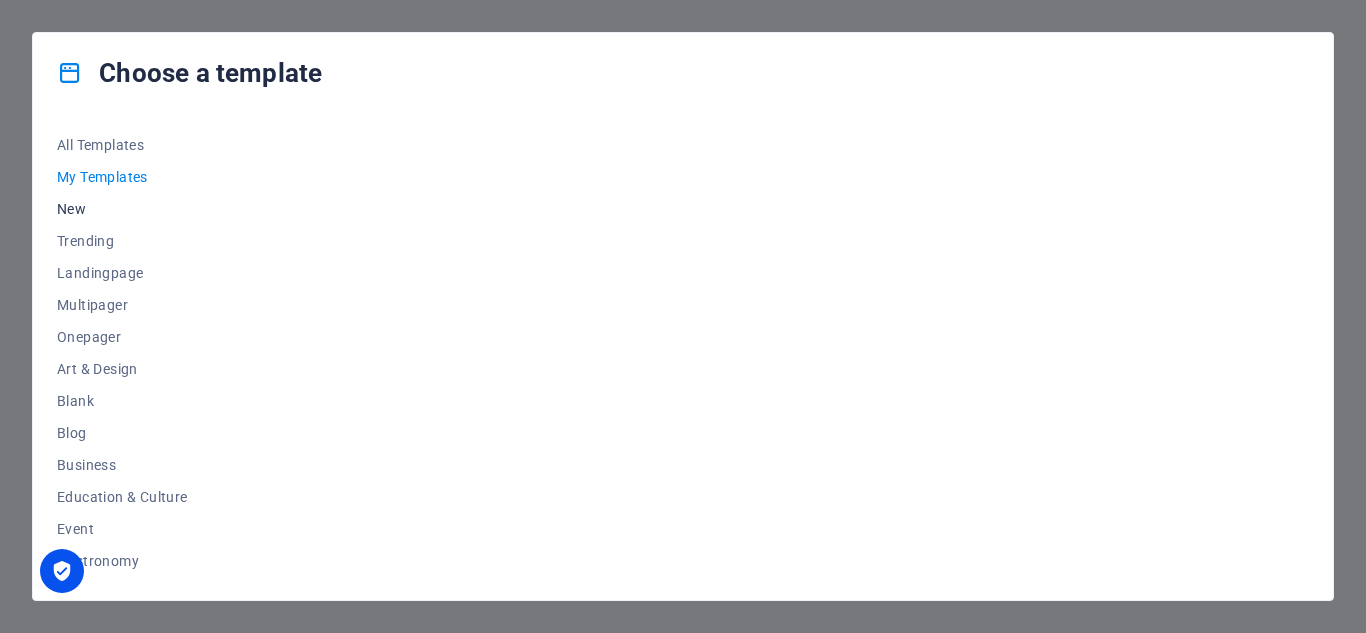 click on "New" at bounding box center [122, 209] 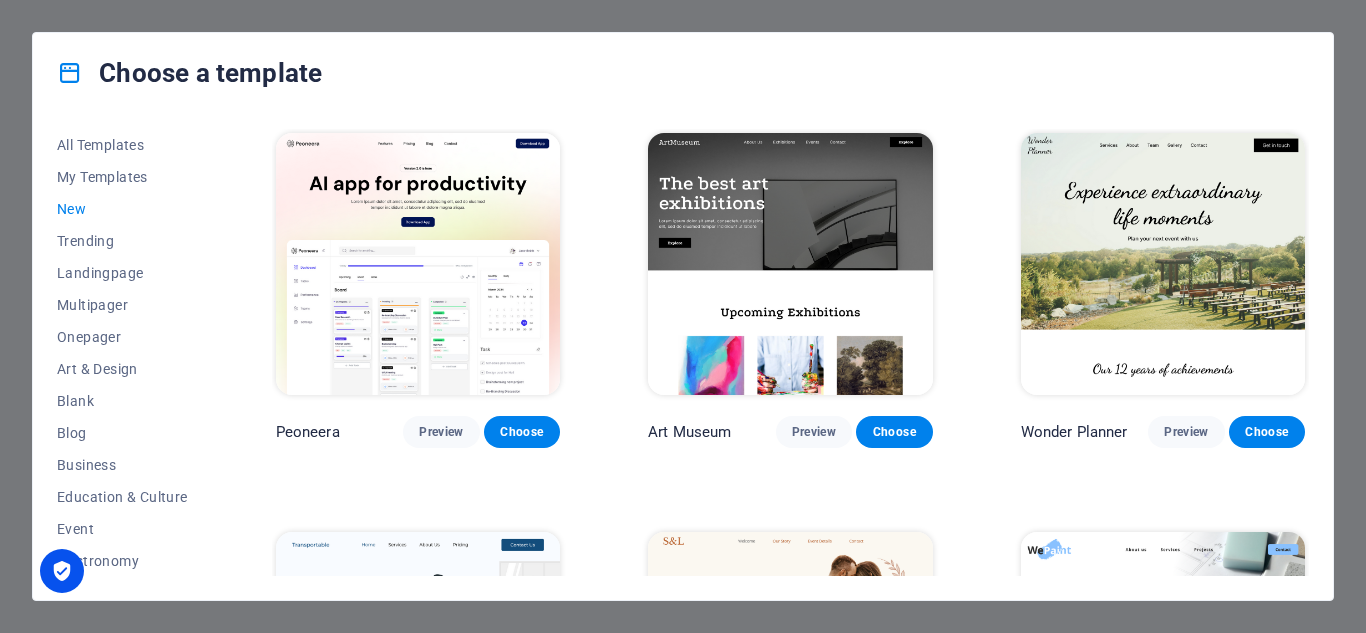 click on "New" at bounding box center [122, 209] 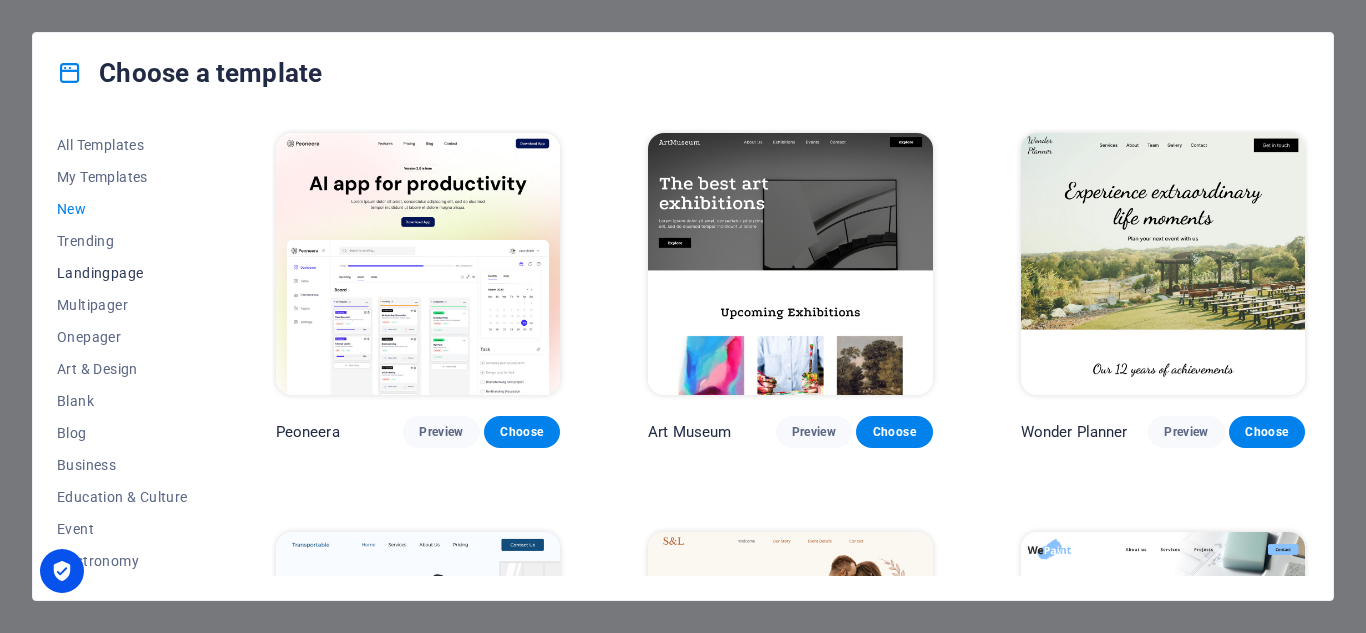 click on "Landingpage" at bounding box center (122, 273) 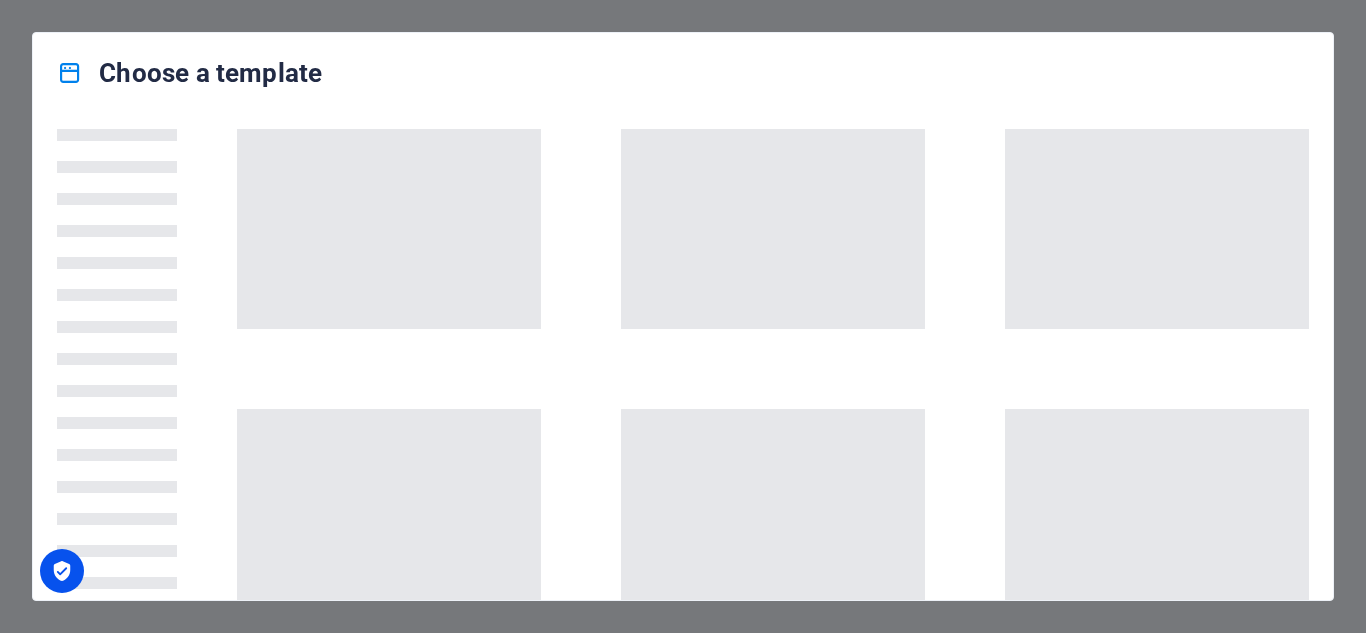 scroll, scrollTop: 0, scrollLeft: 0, axis: both 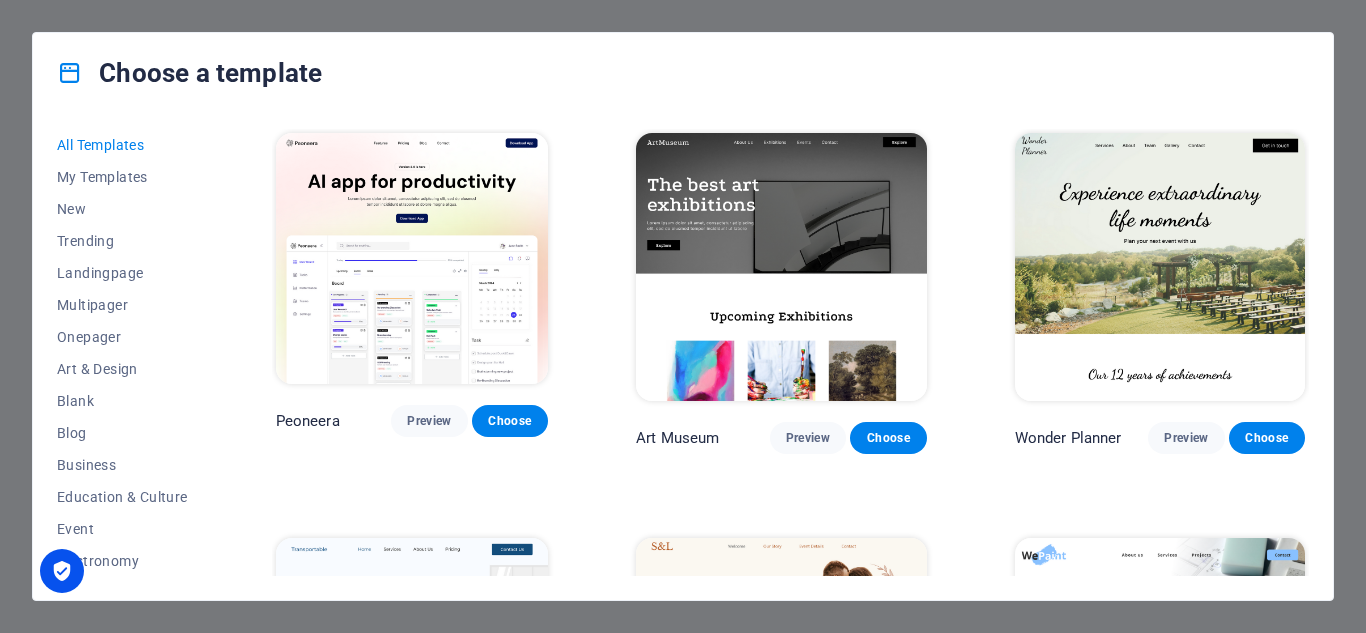 click on "Choose a template All Templates My Templates New Trending Landingpage Multipager Onepager Art & Design Blank Blog Business Education & Culture Event Gastronomy Health IT & Media Legal & Finance Non-Profit Performance Portfolio Services Sports & Beauty Trades Travel Wireframe Peoneera Preview Choose Art Museum Preview Choose Wonder Planner Preview Choose Transportable Preview Choose S&L Preview Choose WePaint Preview Choose Eco-Con Preview Choose MeetUp Preview Choose Help & Care Preview Choose Podcaster Preview Choose Academix Preview Choose BIG [PERSON_NAME] Shop Preview Choose Health & Food Preview Choose UrbanNest Interiors Preview Choose Green Change Preview Choose The Beauty Temple Preview Choose WeTrain Preview Choose Cleaner Preview Choose [PERSON_NAME] Preview Choose Delicioso Preview Choose Dream Garden Preview Choose LumeDeAqua Preview Choose Pets Care Preview Choose SafeSpace Preview Choose Midnight Rain Bar Preview Choose Drive Preview Choose Estator Preview Choose Health Group Preview Choose Preview One" at bounding box center [683, 316] 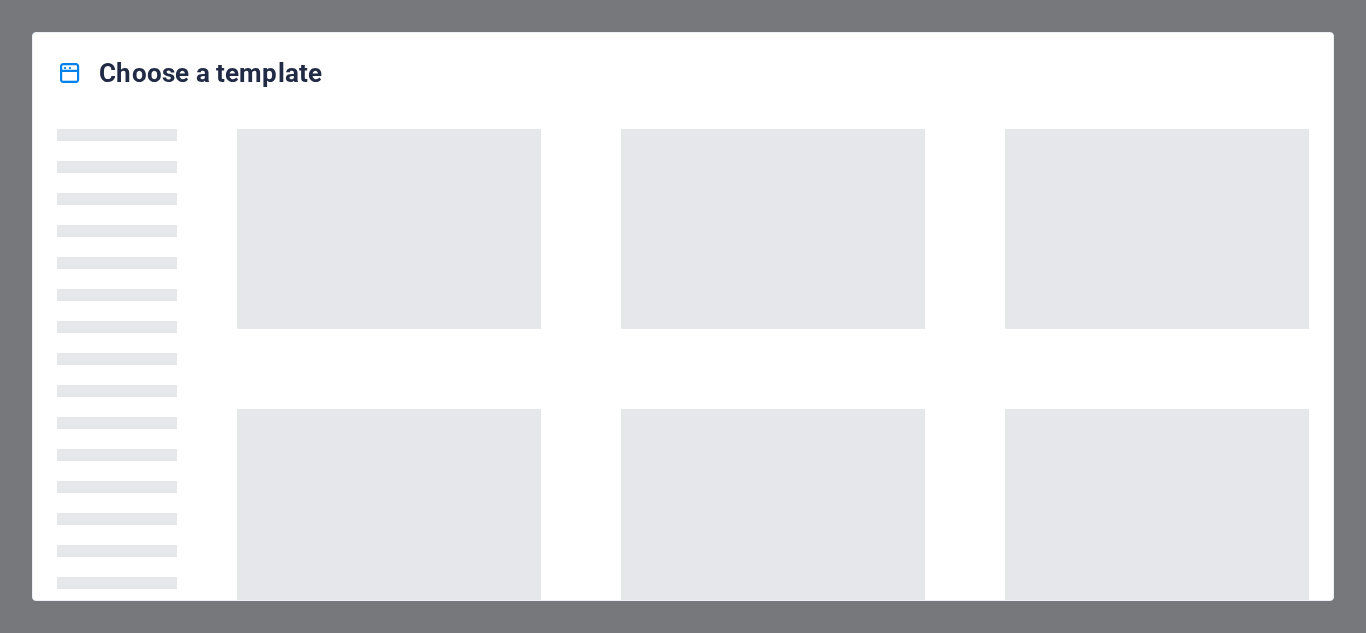 scroll, scrollTop: 0, scrollLeft: 0, axis: both 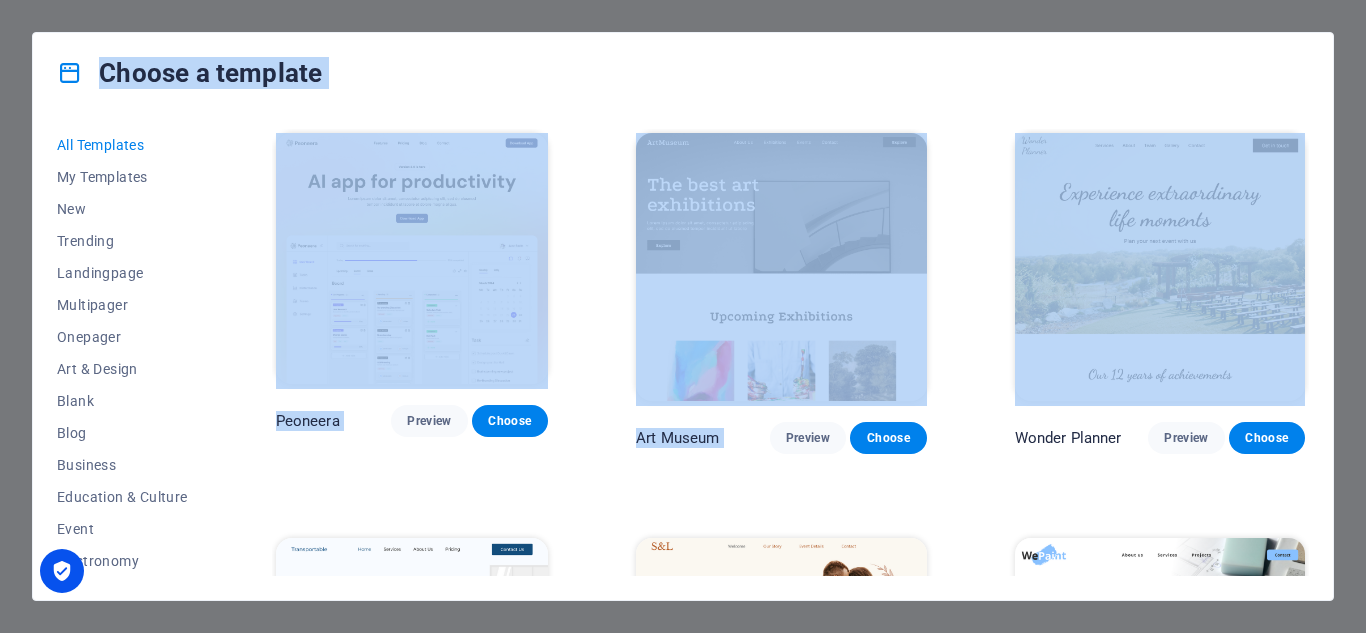 drag, startPoint x: 1350, startPoint y: 155, endPoint x: 1216, endPoint y: 75, distance: 156.06409 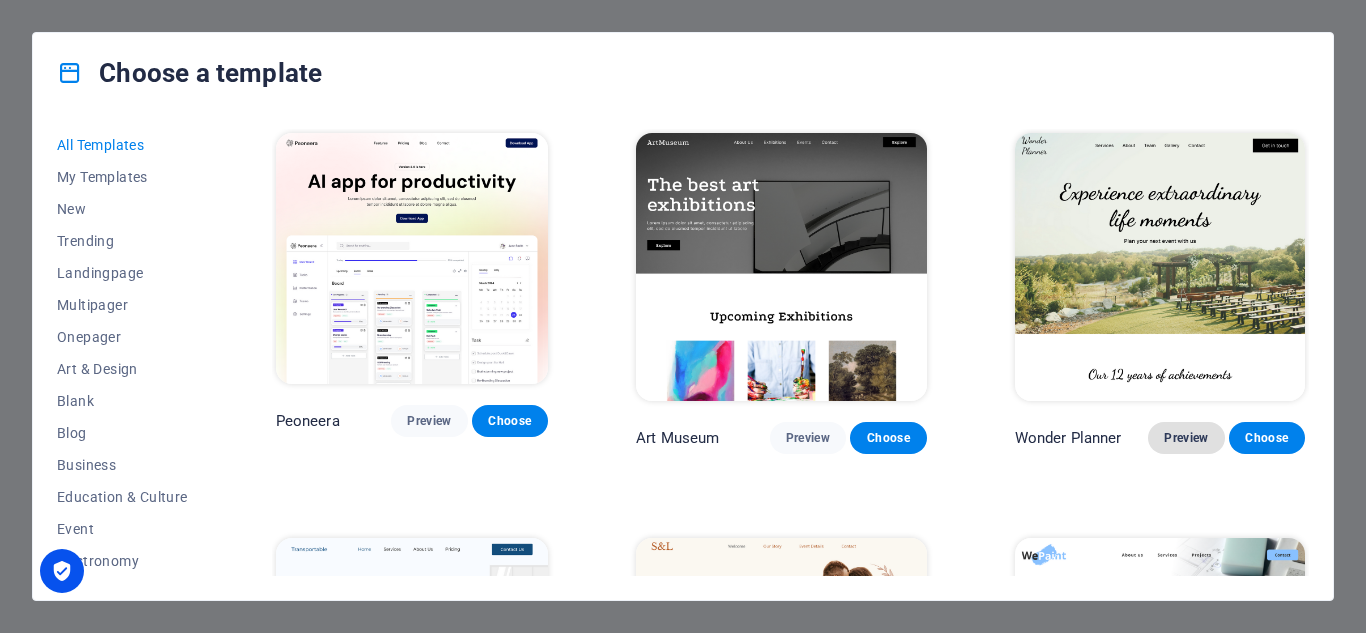 click on "Preview" at bounding box center (1186, 438) 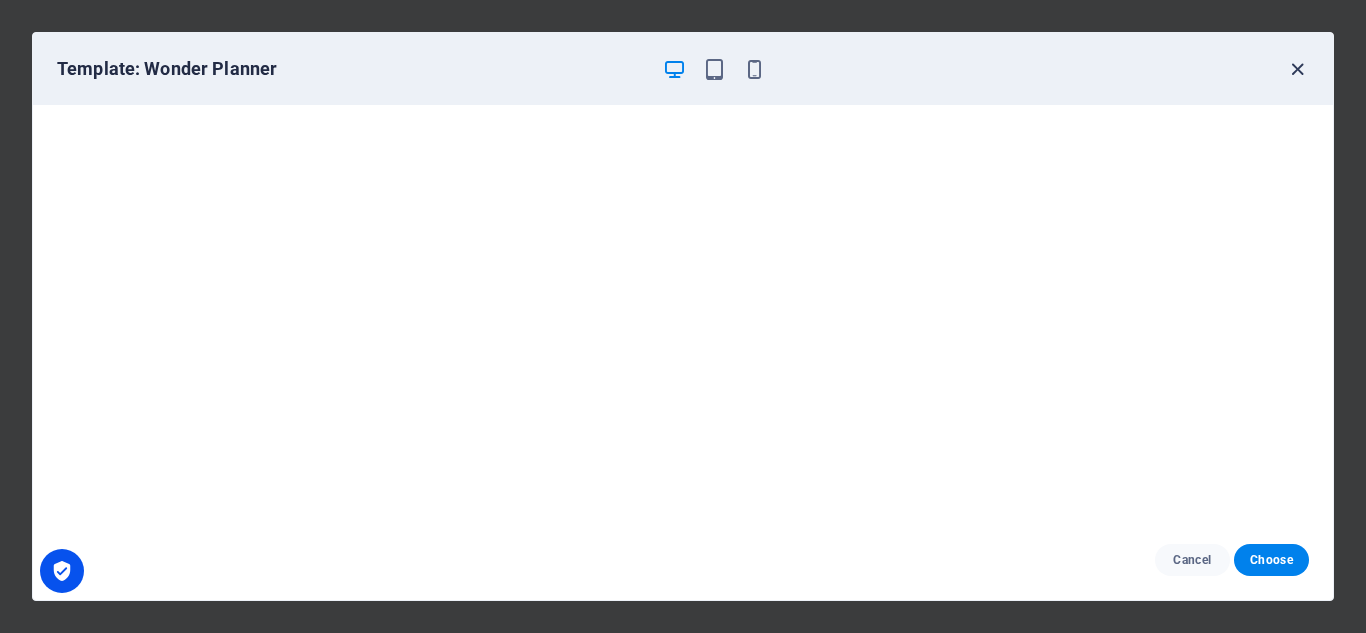 click at bounding box center [1297, 69] 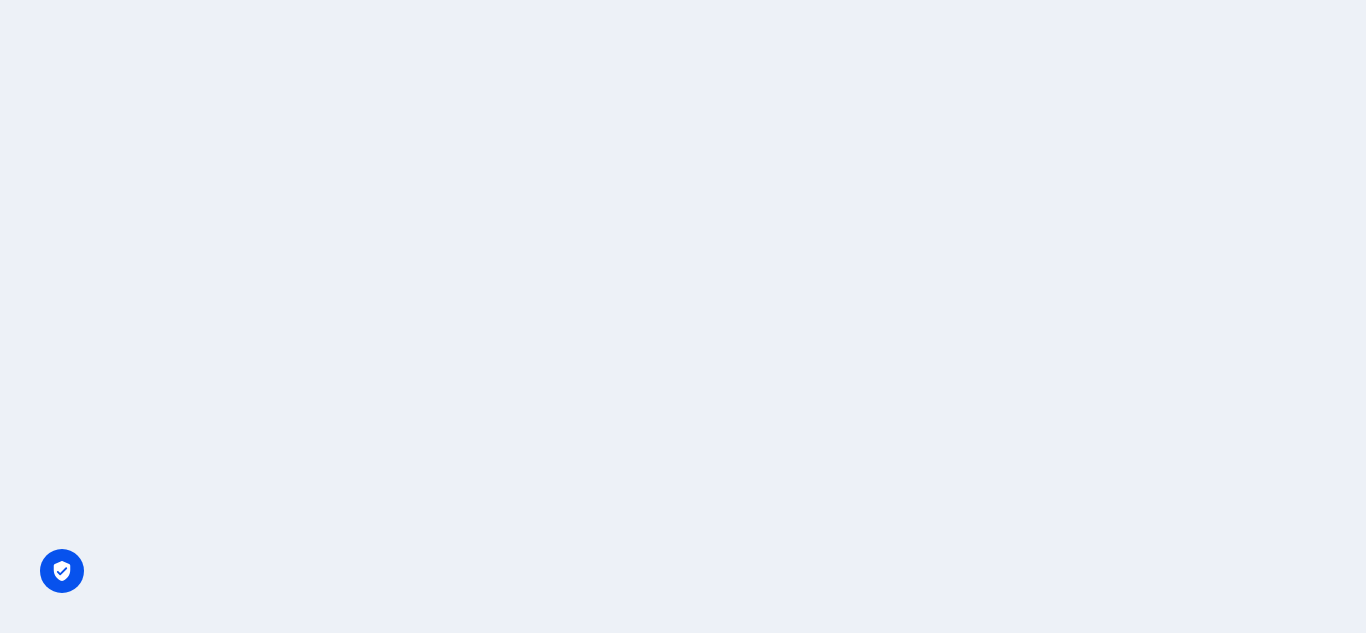 scroll, scrollTop: 0, scrollLeft: 0, axis: both 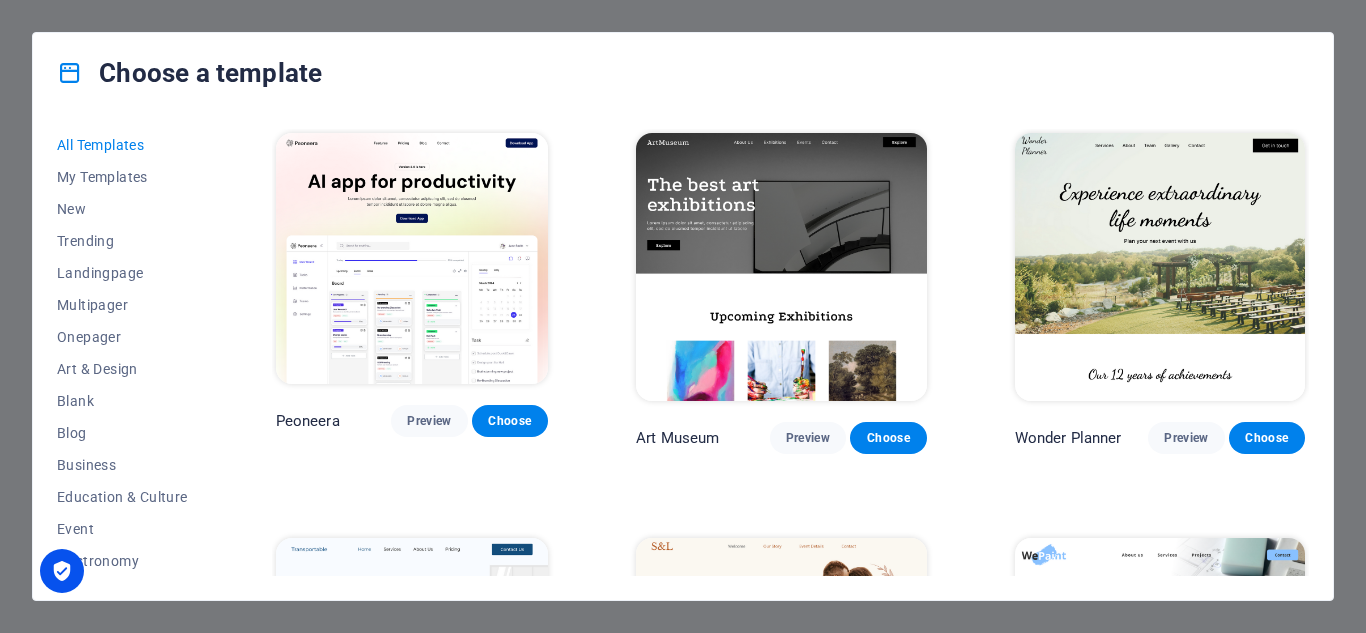 click on "Choose a template All Templates My Templates New Trending Landingpage Multipager Onepager Art & Design Blank Blog Business Education & Culture Event Gastronomy Health IT & Media Legal & Finance Non-Profit Performance Portfolio Services Sports & Beauty Trades Travel Wireframe Peoneera Preview Choose Art Museum Preview Choose Wonder Planner Preview Choose Transportable Preview Choose S&L Preview Choose WePaint Preview Choose Eco-Con Preview Choose MeetUp Preview Choose Help & Care Preview Choose Podcaster Preview Choose Academix Preview Choose BIG Barber Shop Preview Choose Health & Food Preview Choose UrbanNest Interiors Preview Choose Green Change Preview Choose The Beauty Temple Preview Choose WeTrain Preview Choose Cleaner Preview Choose Johanna James Preview Choose Delicioso Preview Choose Dream Garden Preview Choose LumeDeAqua Preview Choose Pets Care Preview Choose SafeSpace Preview Choose Midnight Rain Bar Preview Choose Drive Preview Choose Estator Preview Choose Health Group Preview Choose Preview One" at bounding box center [683, 316] 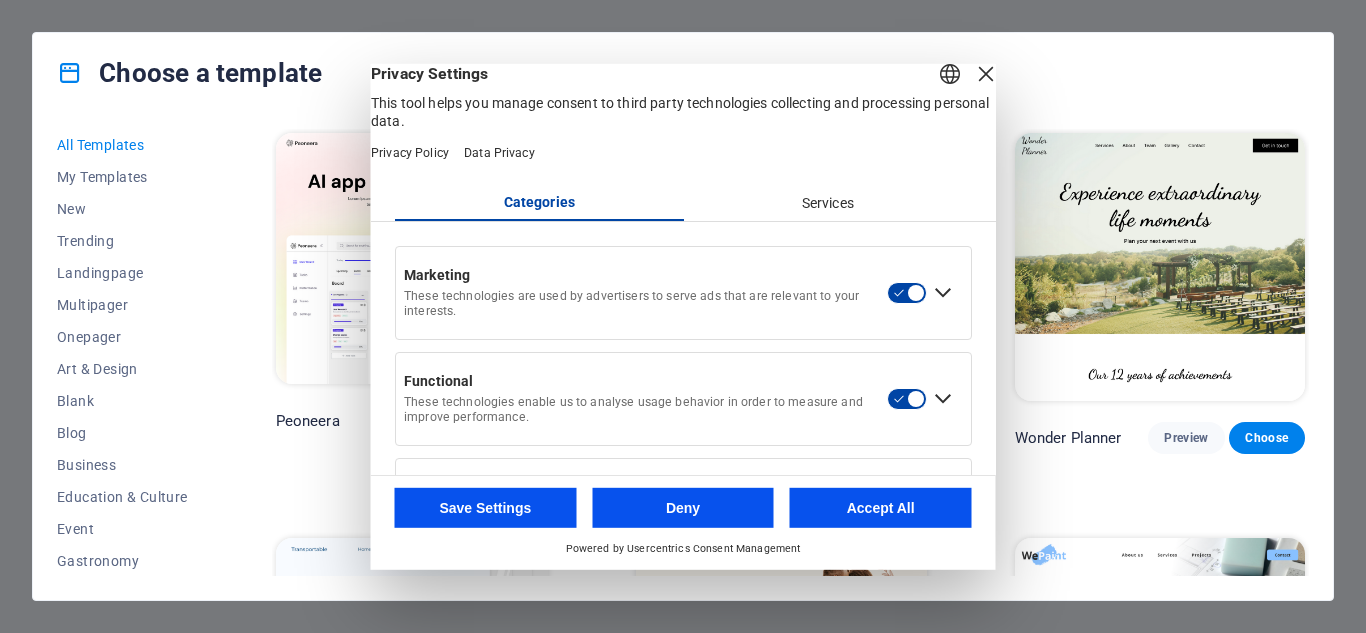 click on "Services" at bounding box center (827, 203) 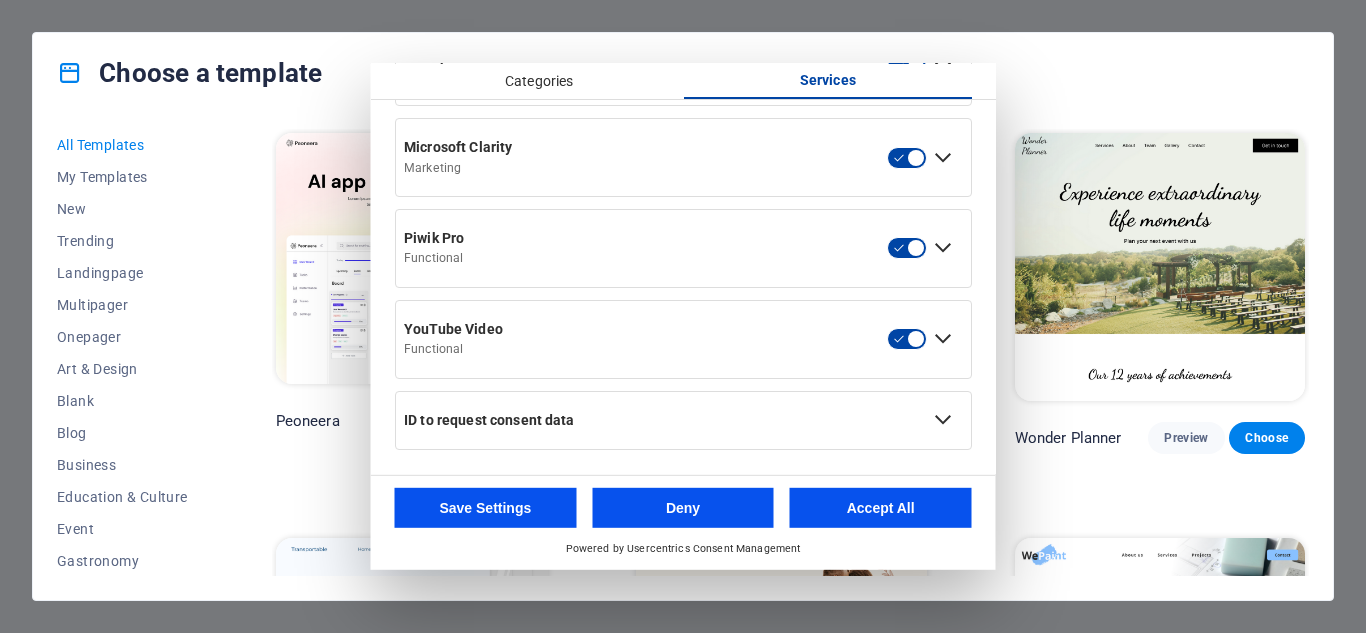 scroll, scrollTop: 1059, scrollLeft: 0, axis: vertical 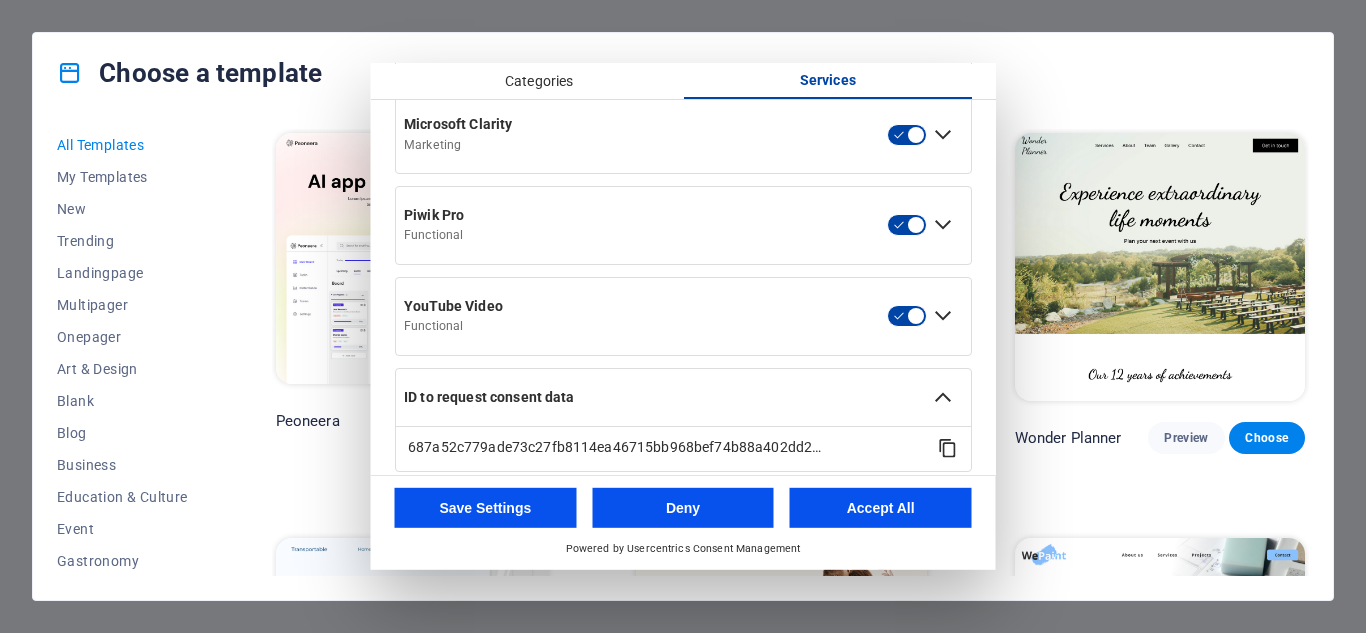 click on "Peoneera Preview Choose Art Museum Preview Choose Wonder Planner Preview Choose Transportable Preview Choose S&L Preview Choose WePaint Preview Choose Eco-Con Preview Choose MeetUp Preview Choose Help & Care Preview Choose Podcaster Preview Choose Academix Preview Choose BIG Barber Shop Preview Choose Health & Food Preview Choose UrbanNest Interiors Preview Choose Green Change Preview Choose The Beauty Temple Preview Choose WeTrain Preview Choose Cleaner Preview Choose Johanna James Preview Choose Delicioso Preview Choose Dream Garden Preview Choose LumeDeAqua Preview Choose Pets Care Preview Choose SafeSpace Preview Choose Midnight Rain Bar Preview Choose Drive Preview Choose Estator Preview Choose Health Group Preview Choose MakeIt Agency Preview Choose Wanderlust Preview Choose WeSpa Preview Choose BERLIN Preview Choose Gadgets Preview Choose CoffeeScience Preview Choose CoachLife Preview Choose Cafe de Oceana Preview Choose Max Hatzy Preview Choose Denteeth Preview Choose Handyman Preview Choose Blogger" at bounding box center [790, 11016] 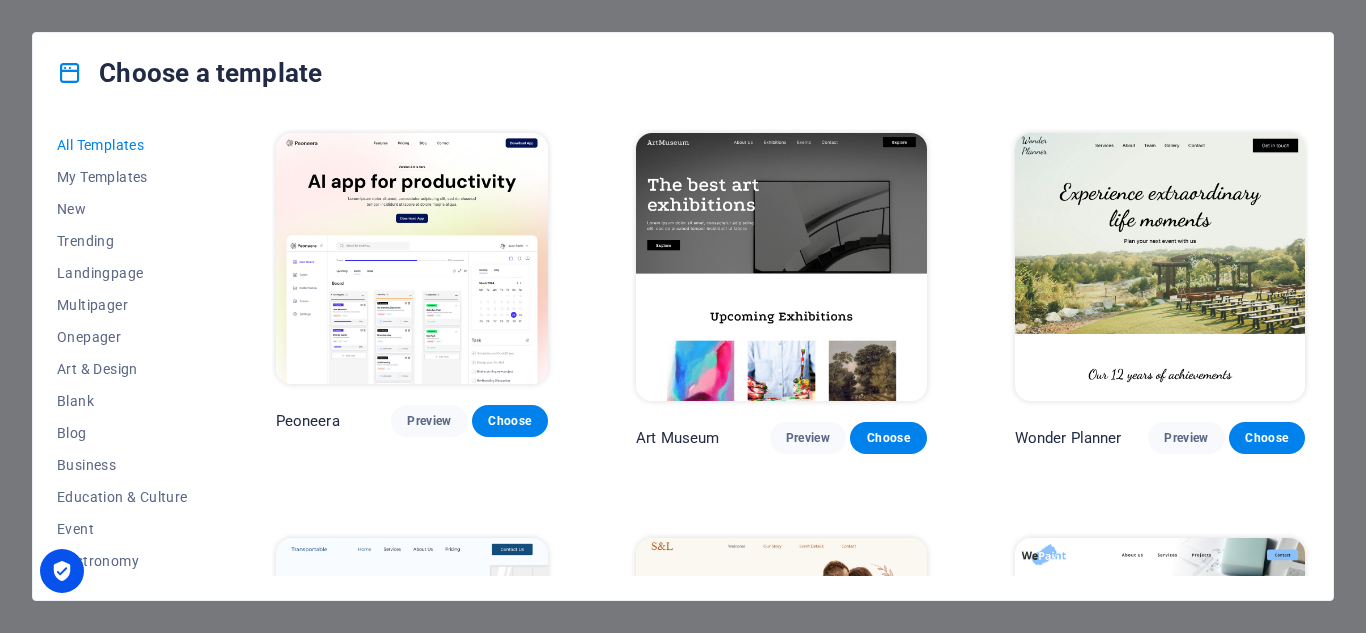scroll, scrollTop: 353, scrollLeft: 0, axis: vertical 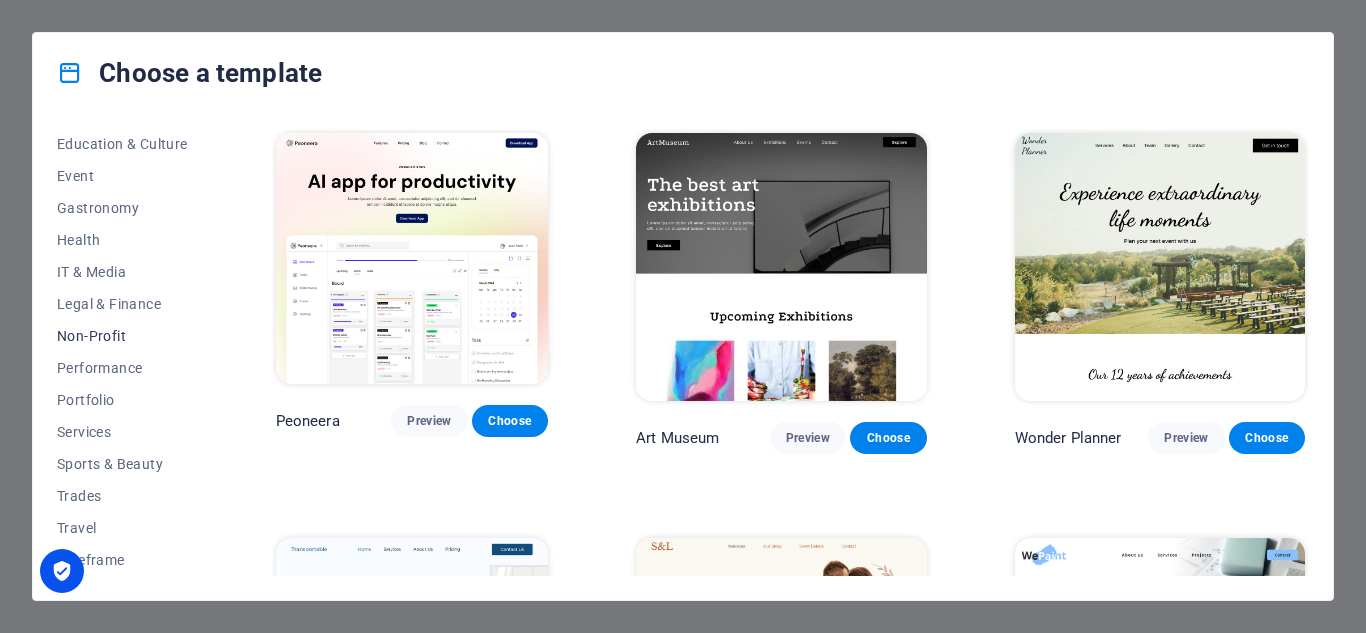 click on "Non-Profit" at bounding box center (122, 336) 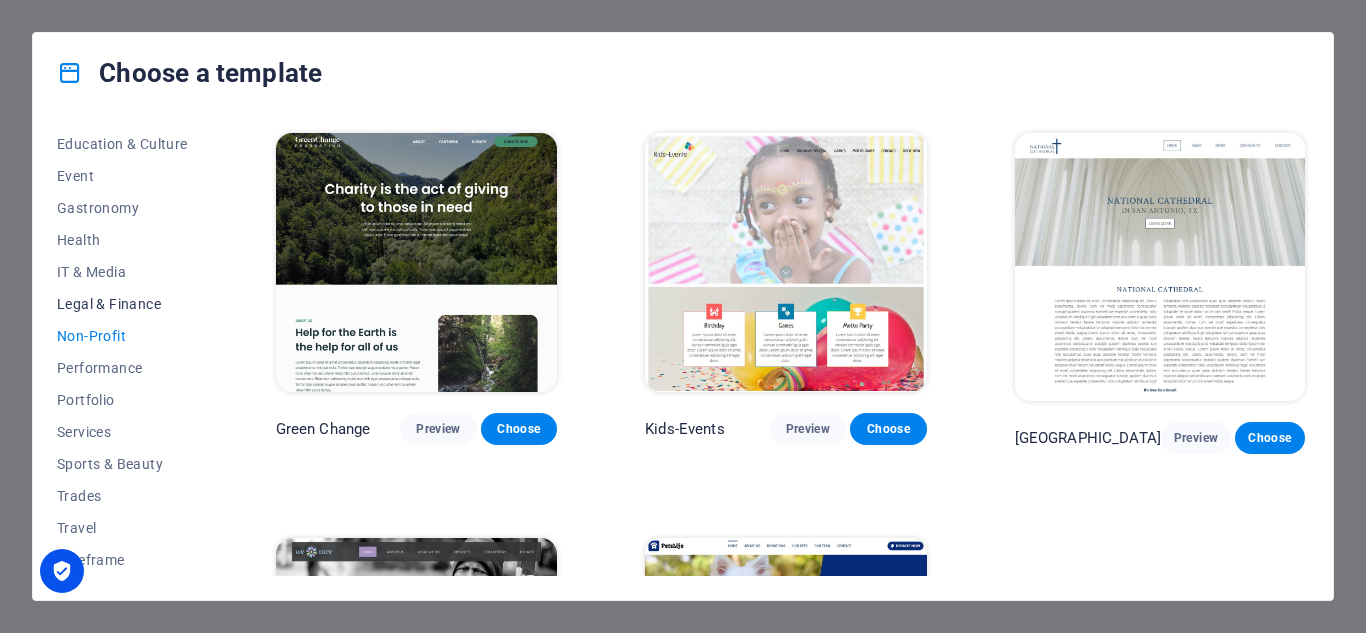 click on "Legal & Finance" at bounding box center [122, 304] 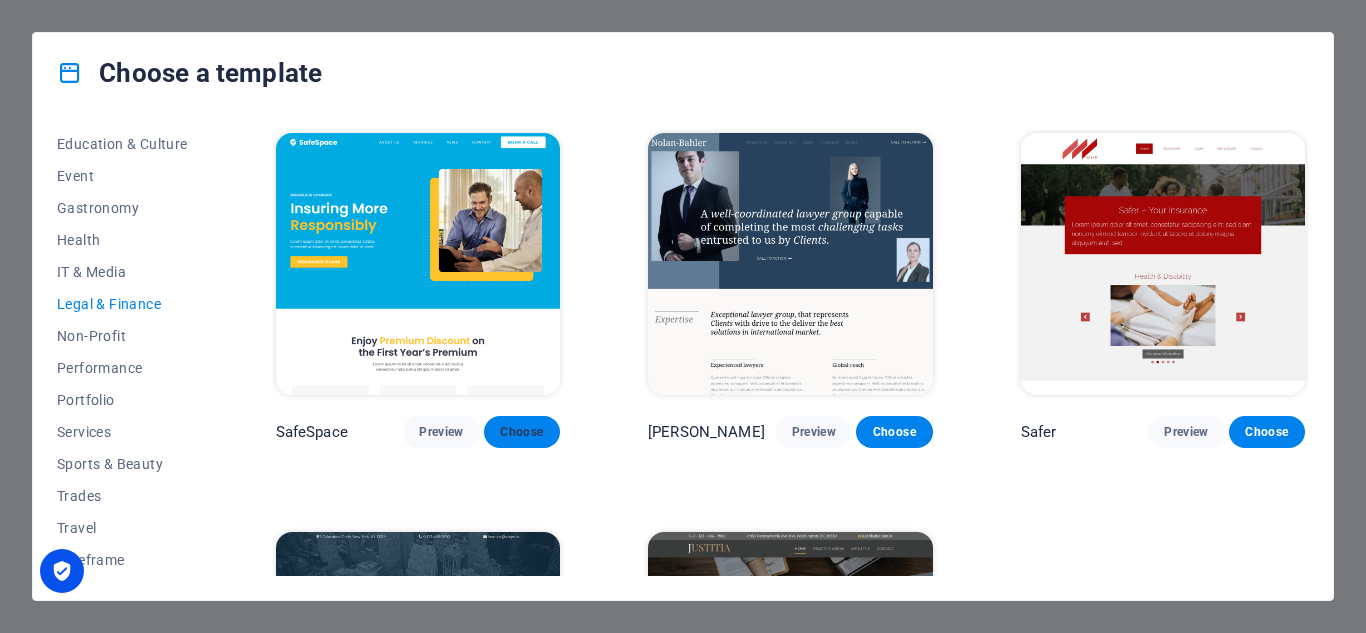 click on "Choose" at bounding box center (522, 432) 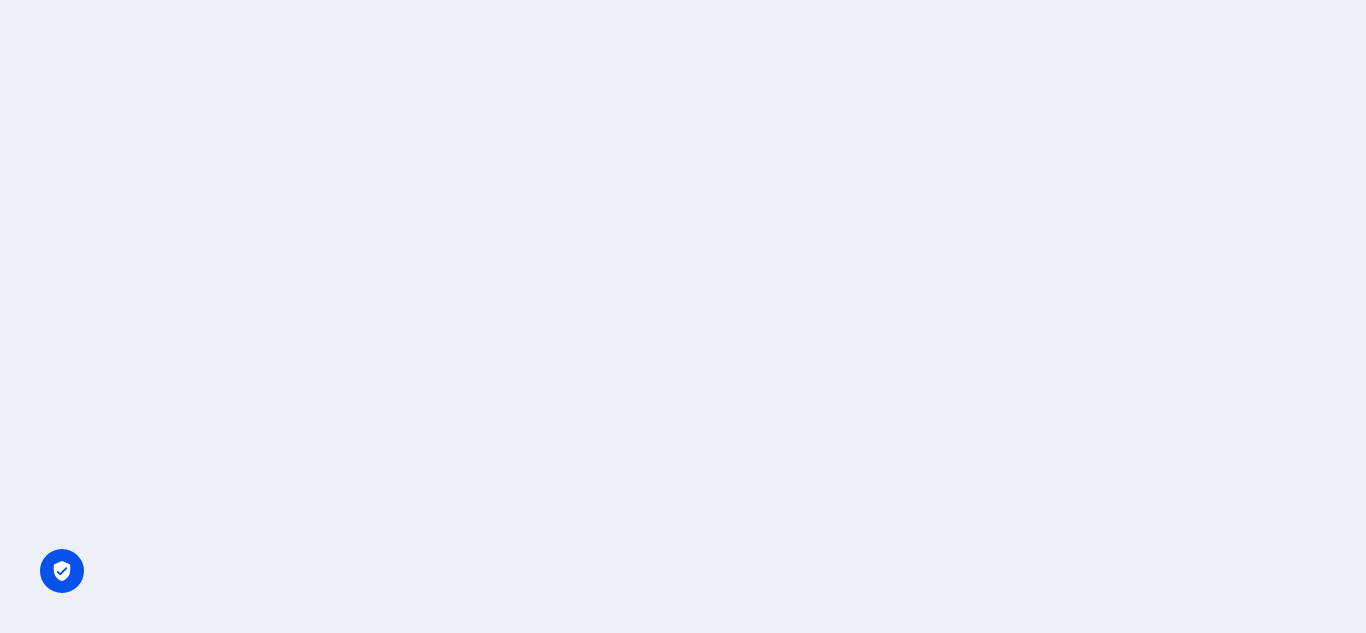 scroll, scrollTop: 0, scrollLeft: 0, axis: both 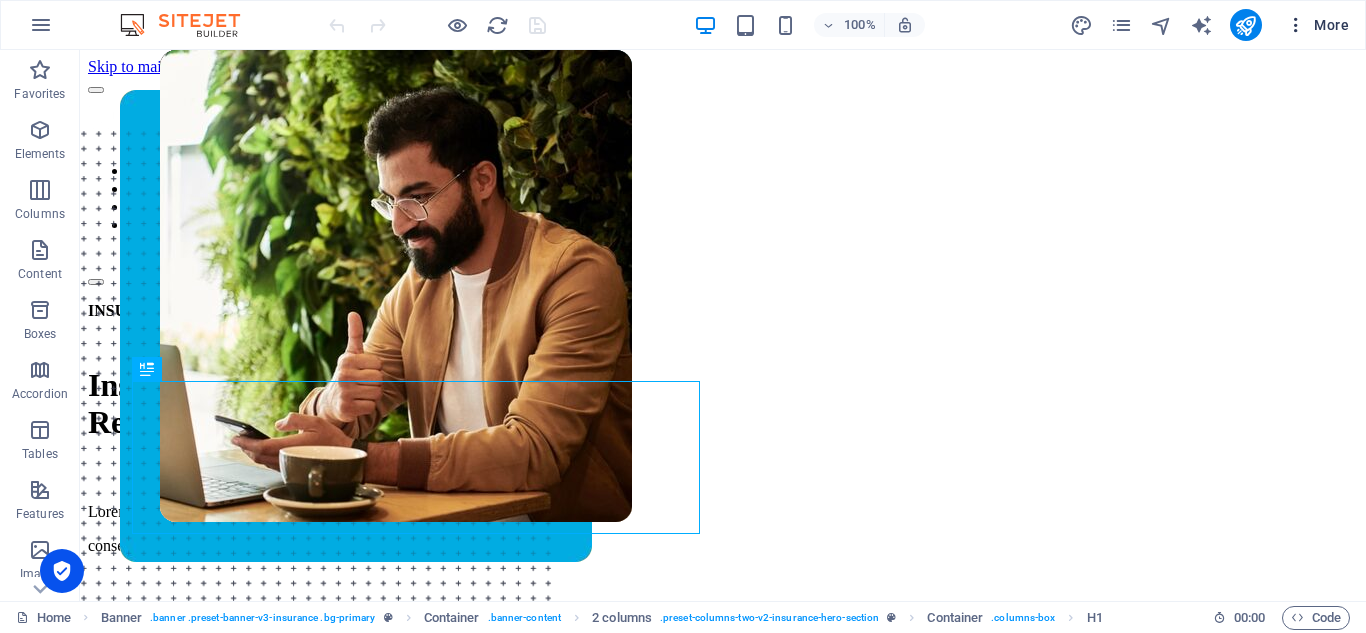 click on "More" at bounding box center [1317, 25] 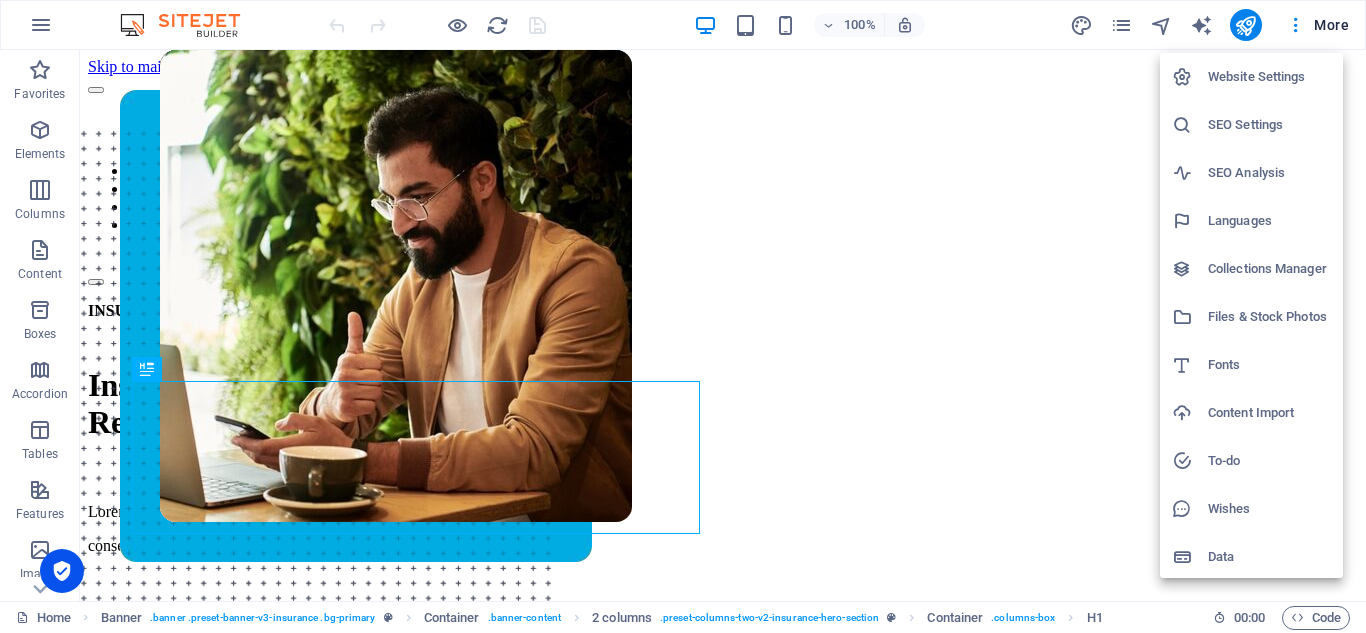 click on "Files & Stock Photos" at bounding box center [1269, 317] 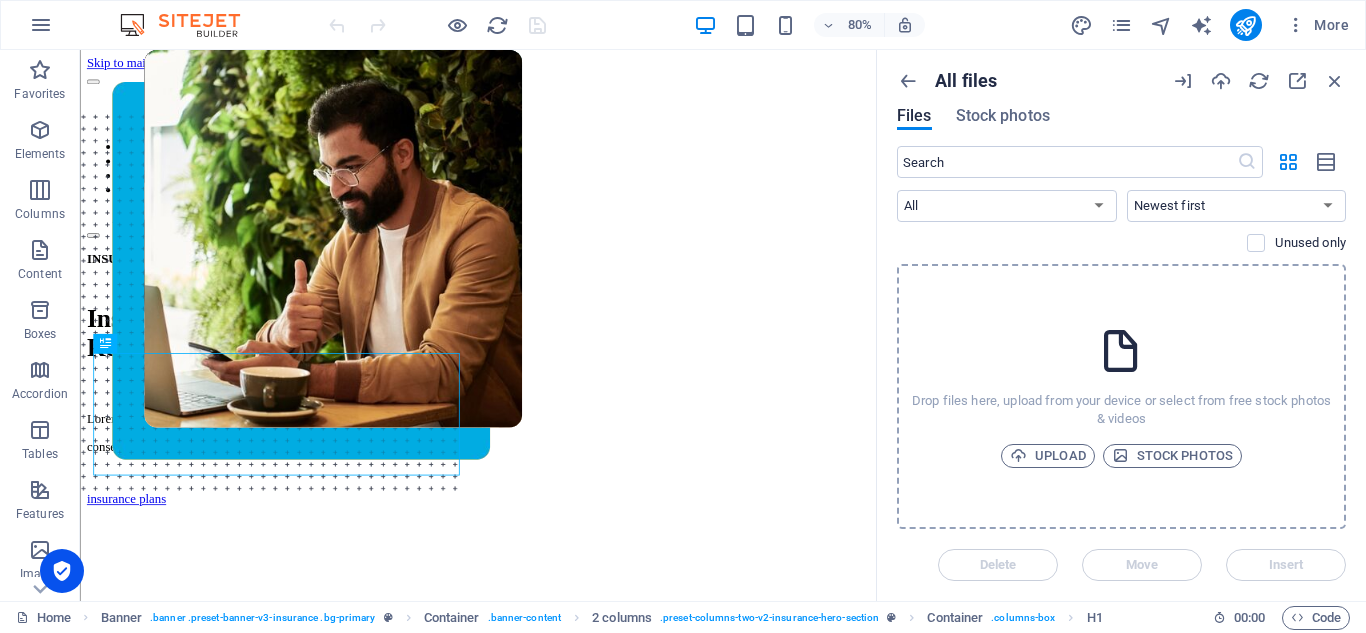 drag, startPoint x: 1347, startPoint y: 376, endPoint x: 1068, endPoint y: 446, distance: 287.64734 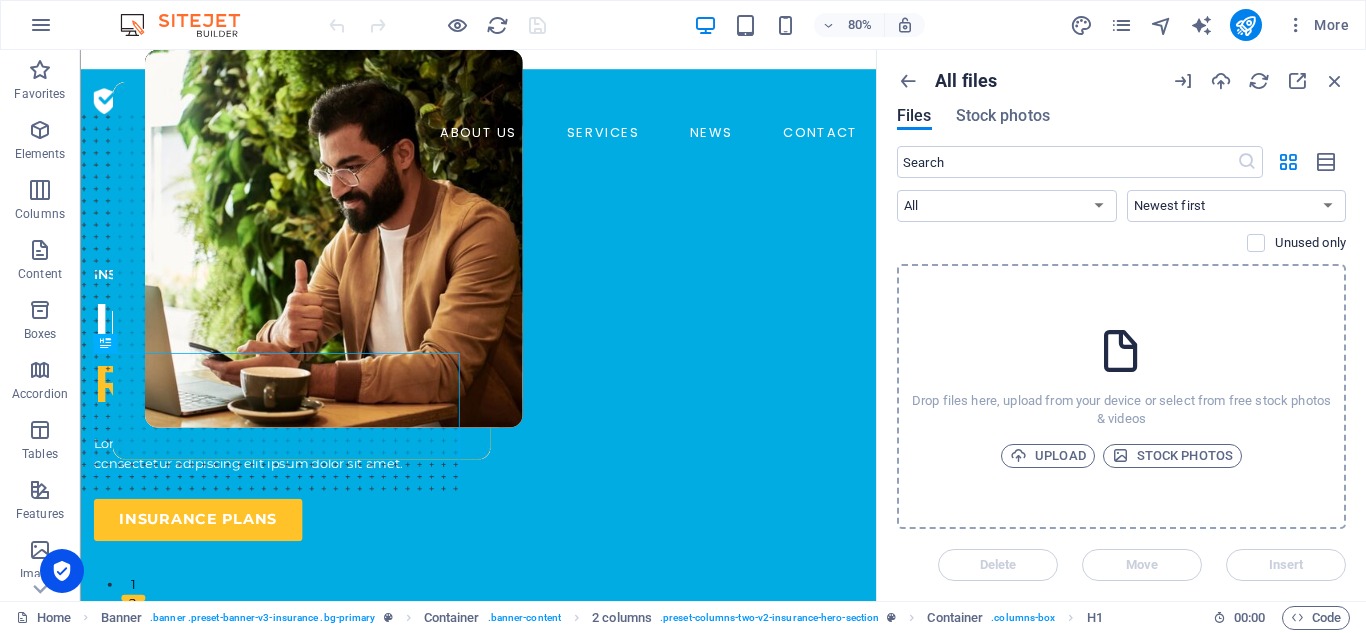 click at bounding box center (62, 571) 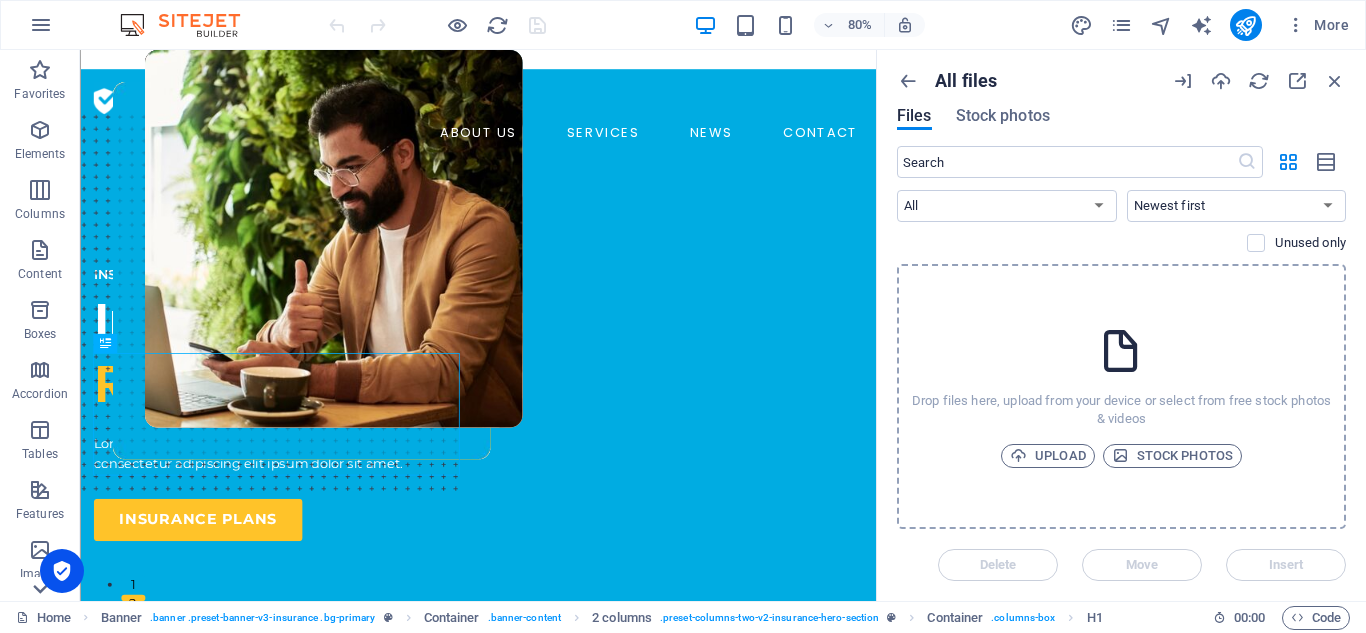 click 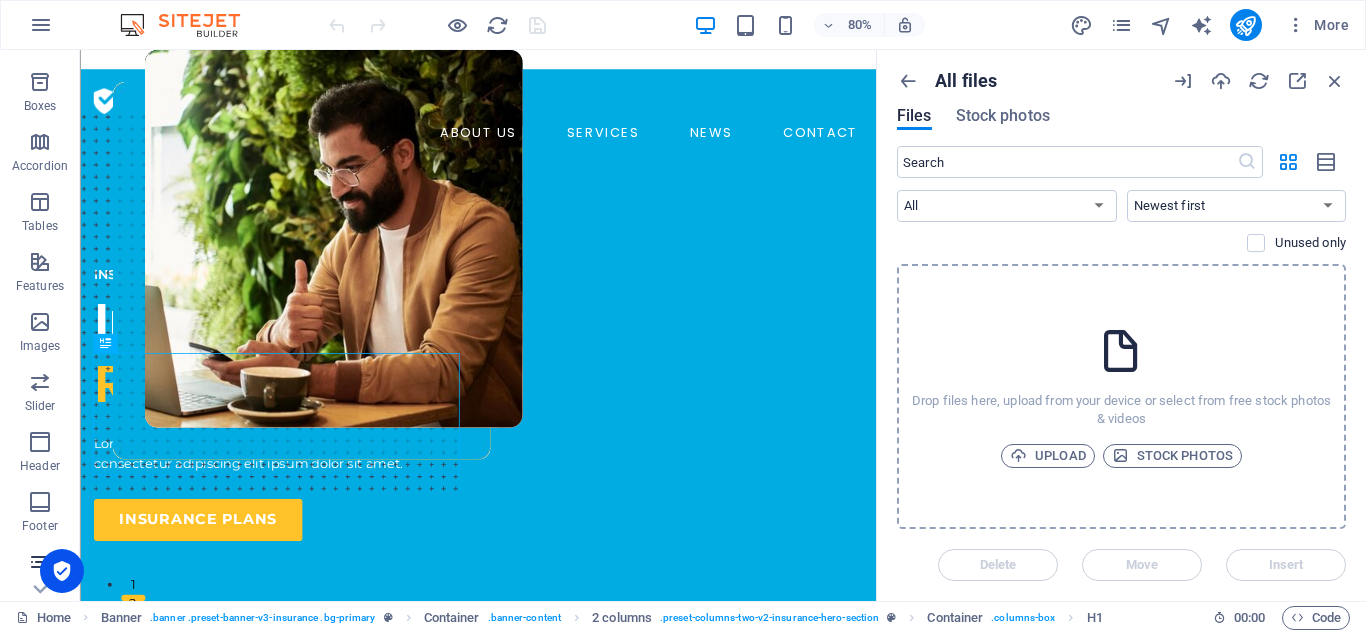 scroll, scrollTop: 349, scrollLeft: 0, axis: vertical 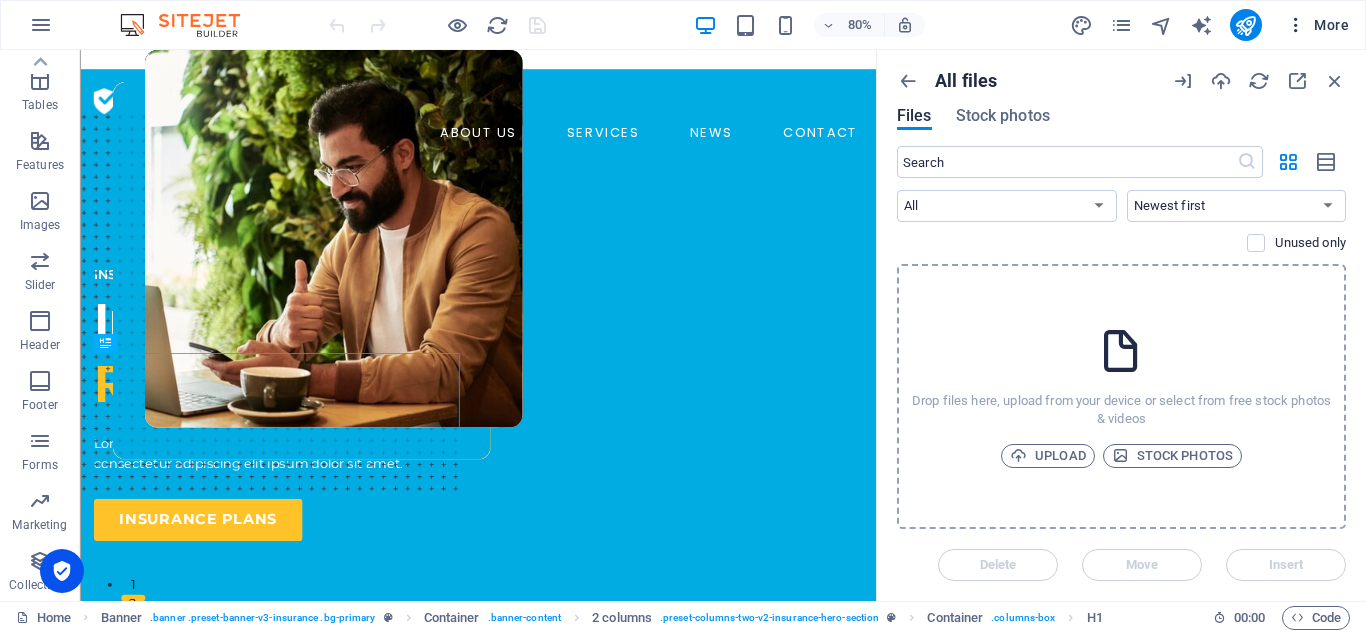 click at bounding box center [1296, 25] 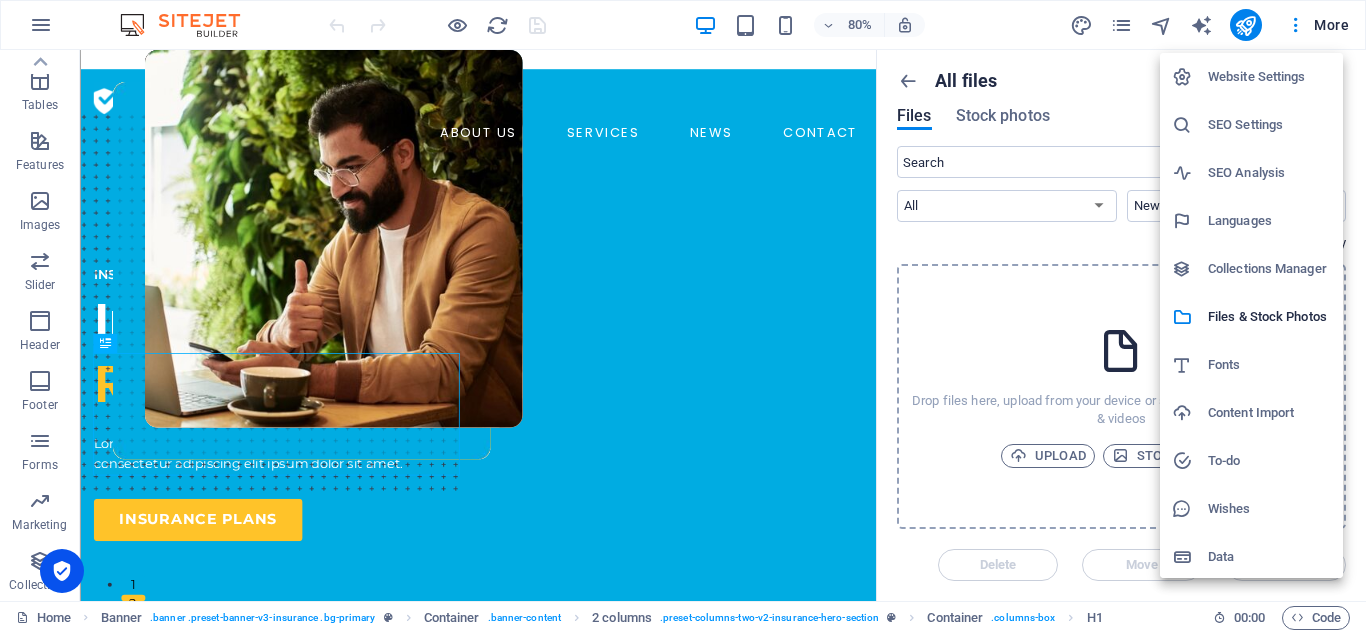 click on "Website Settings" at bounding box center (1269, 77) 